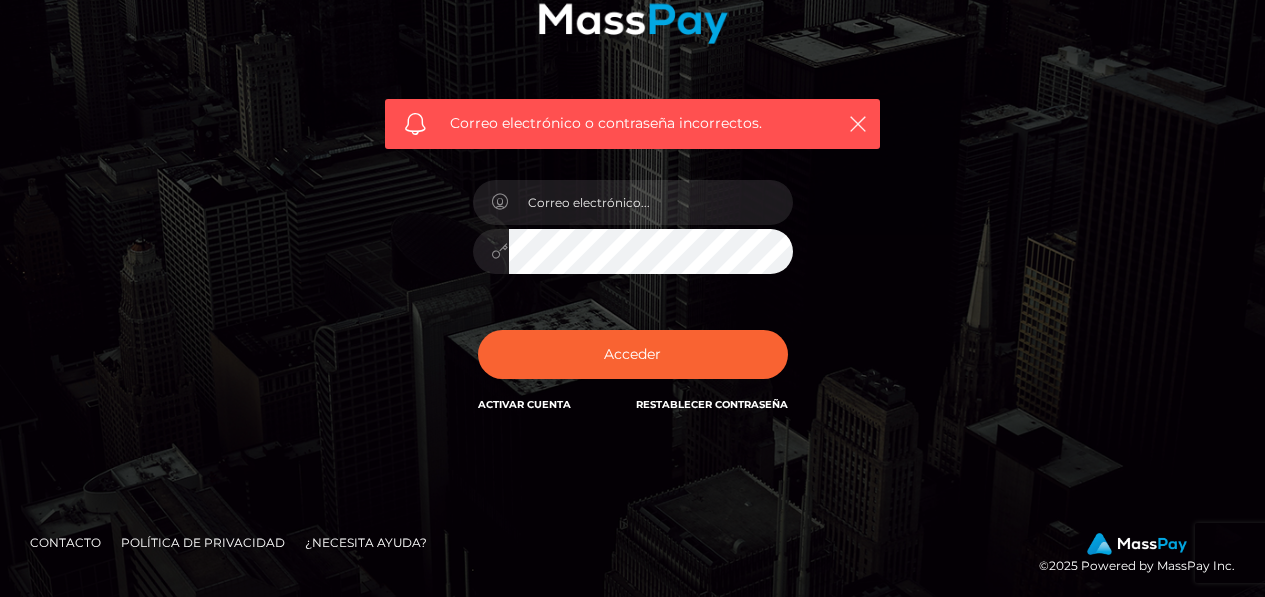 scroll, scrollTop: 278, scrollLeft: 0, axis: vertical 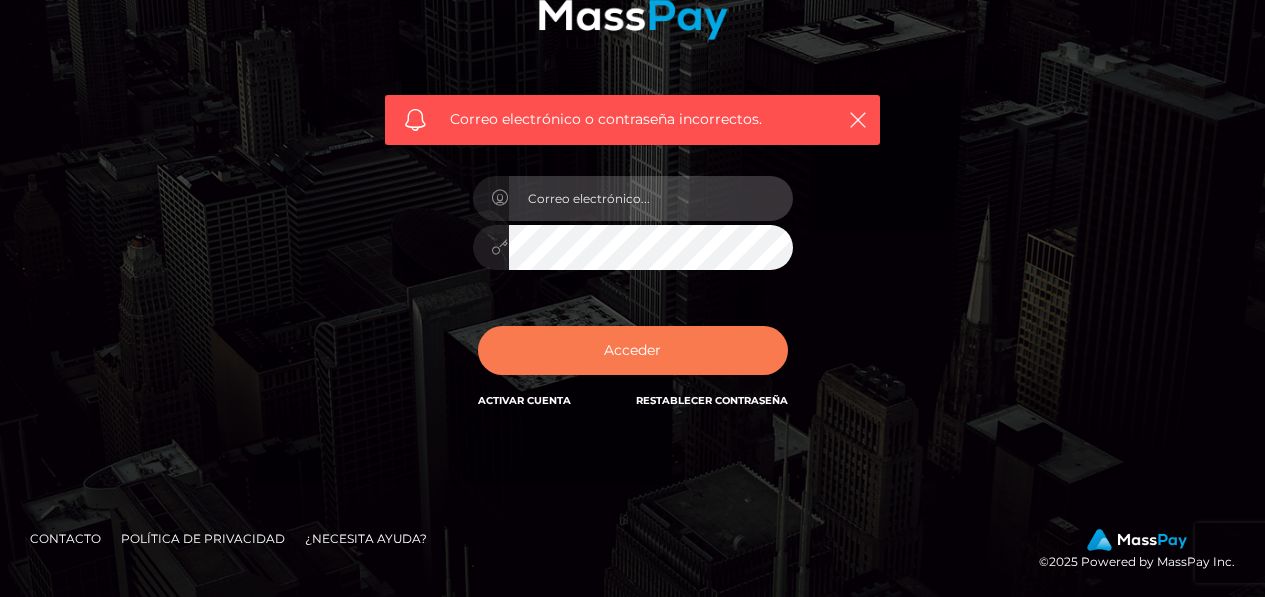 type on "alizxaboobsdd@gmail.com" 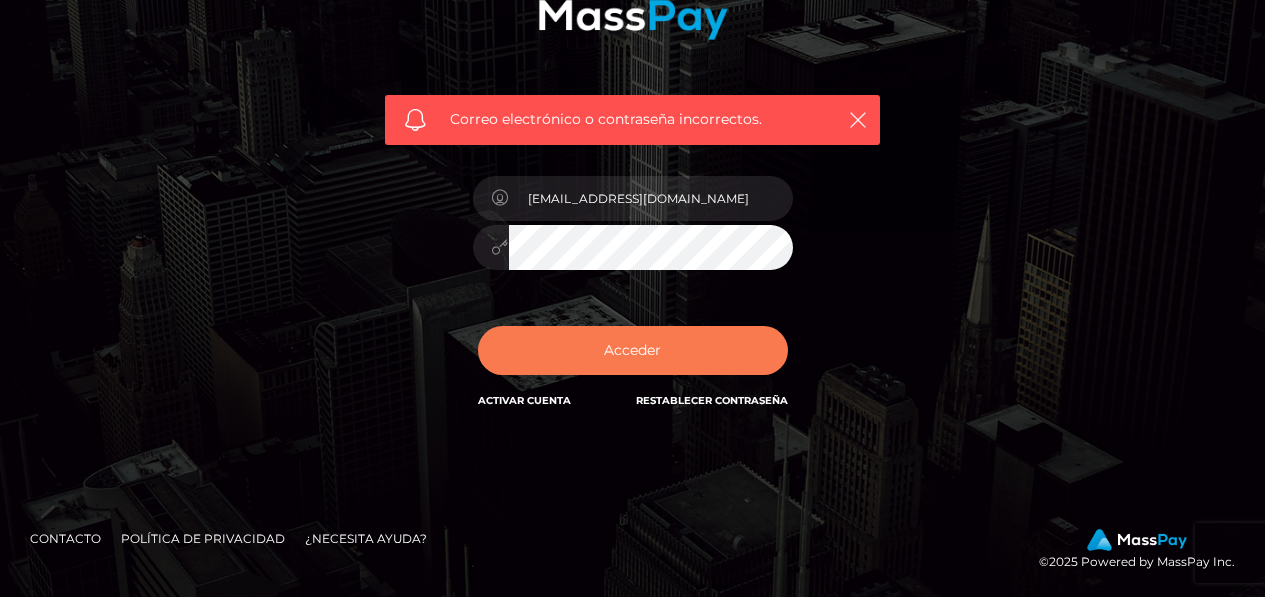 click on "Acceder" at bounding box center [633, 350] 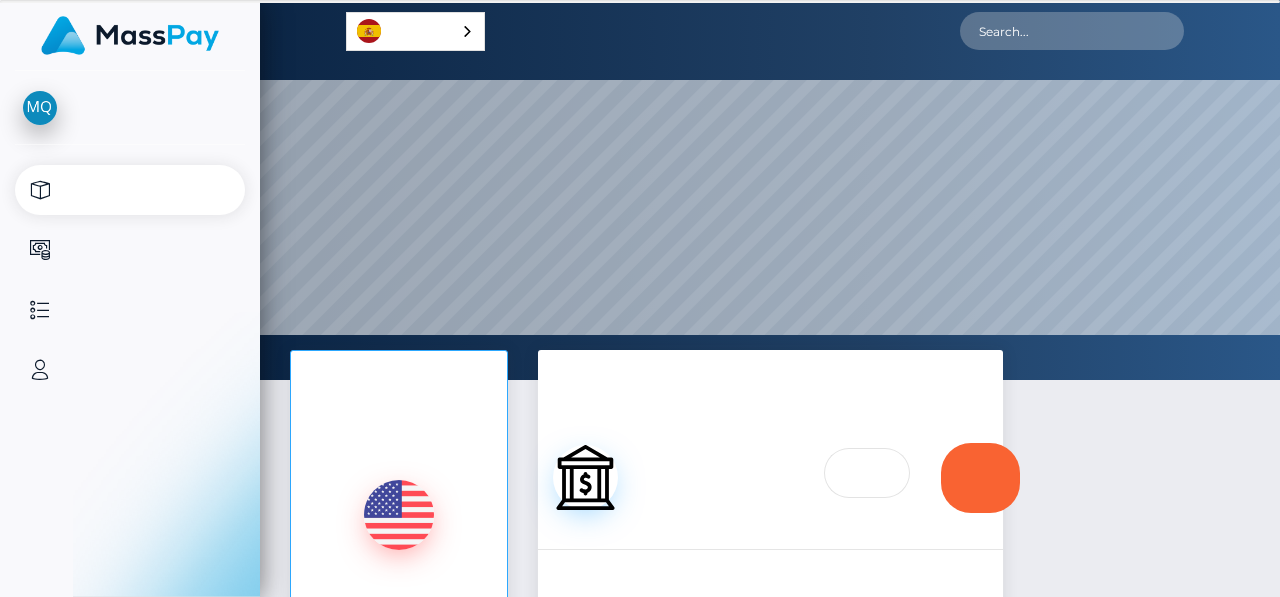 scroll, scrollTop: 0, scrollLeft: 0, axis: both 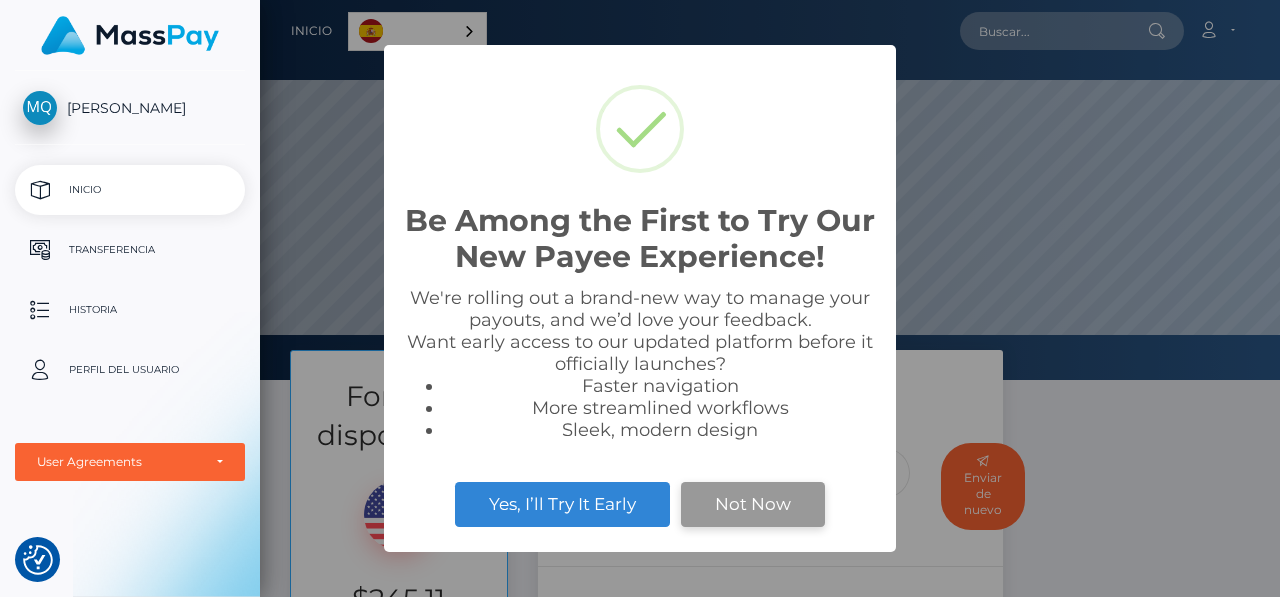 click on "Not Now" at bounding box center (753, 504) 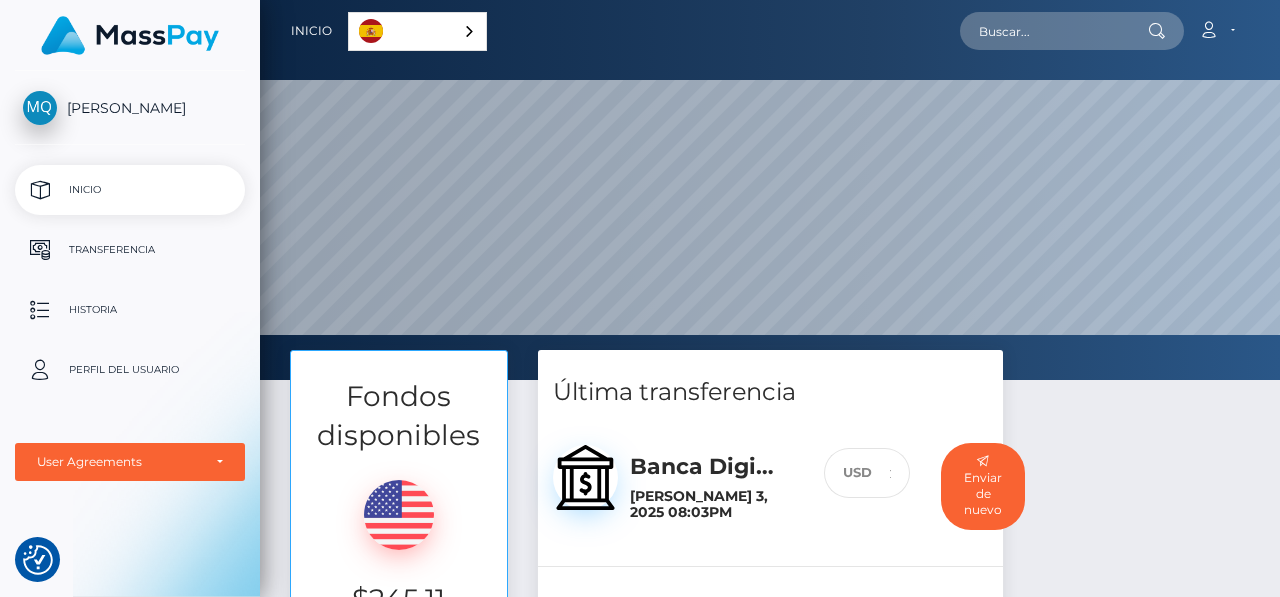scroll, scrollTop: 300, scrollLeft: 0, axis: vertical 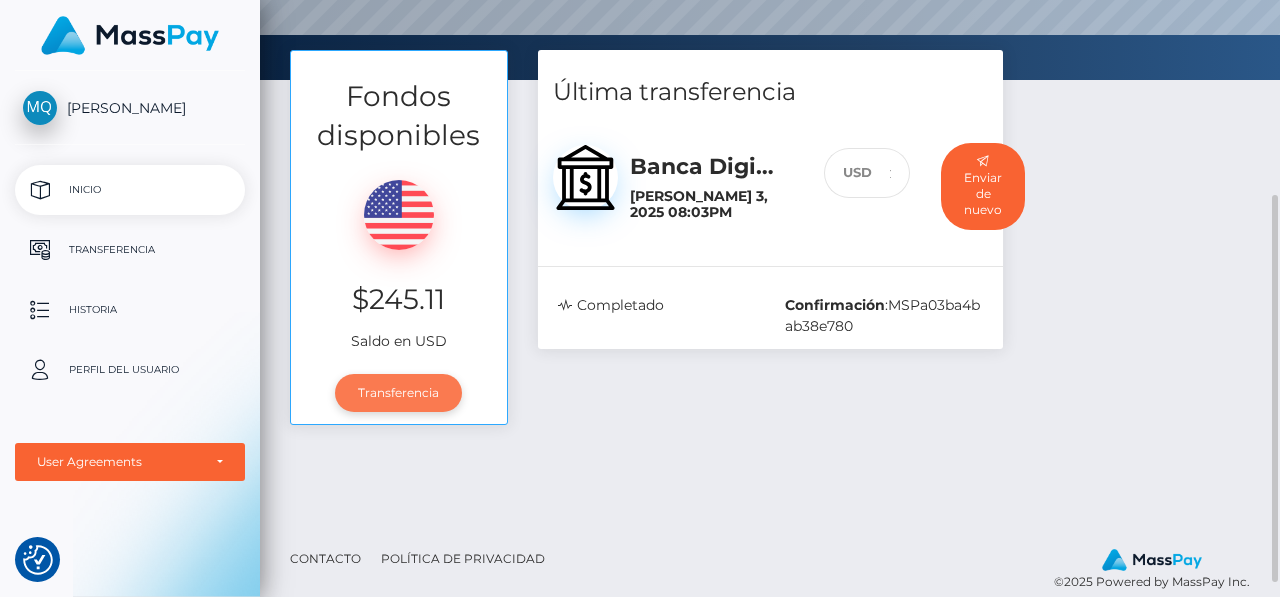 click on "Transferencia" at bounding box center [398, 393] 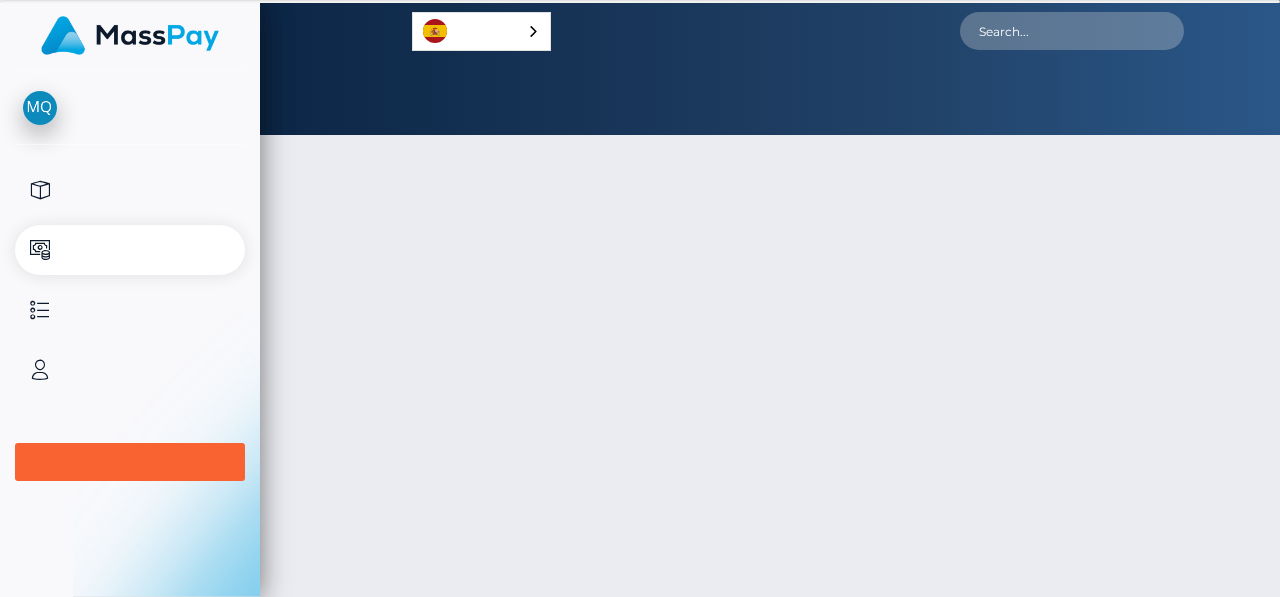 scroll, scrollTop: 0, scrollLeft: 0, axis: both 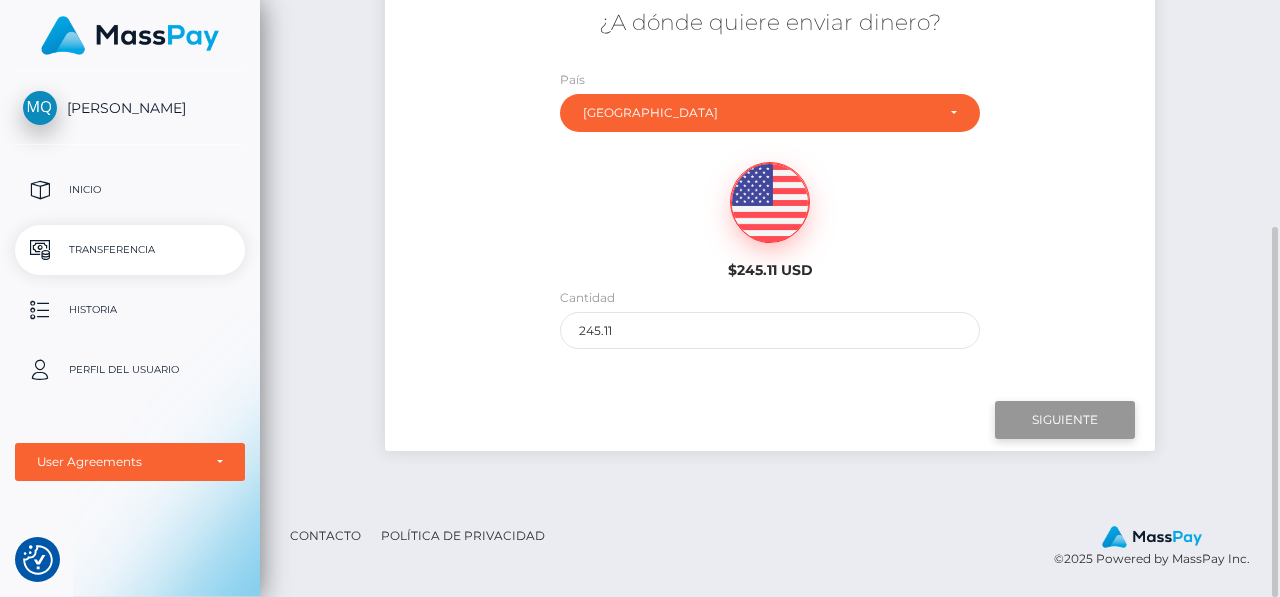 click on "Next" at bounding box center (1065, 420) 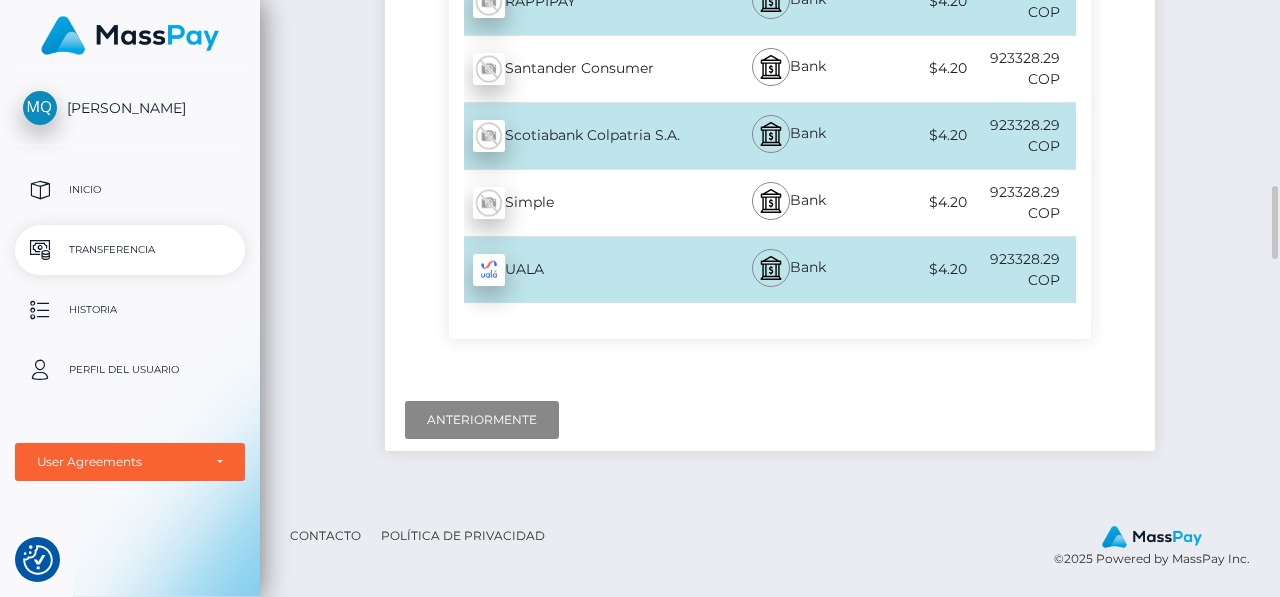 scroll, scrollTop: 3927, scrollLeft: 0, axis: vertical 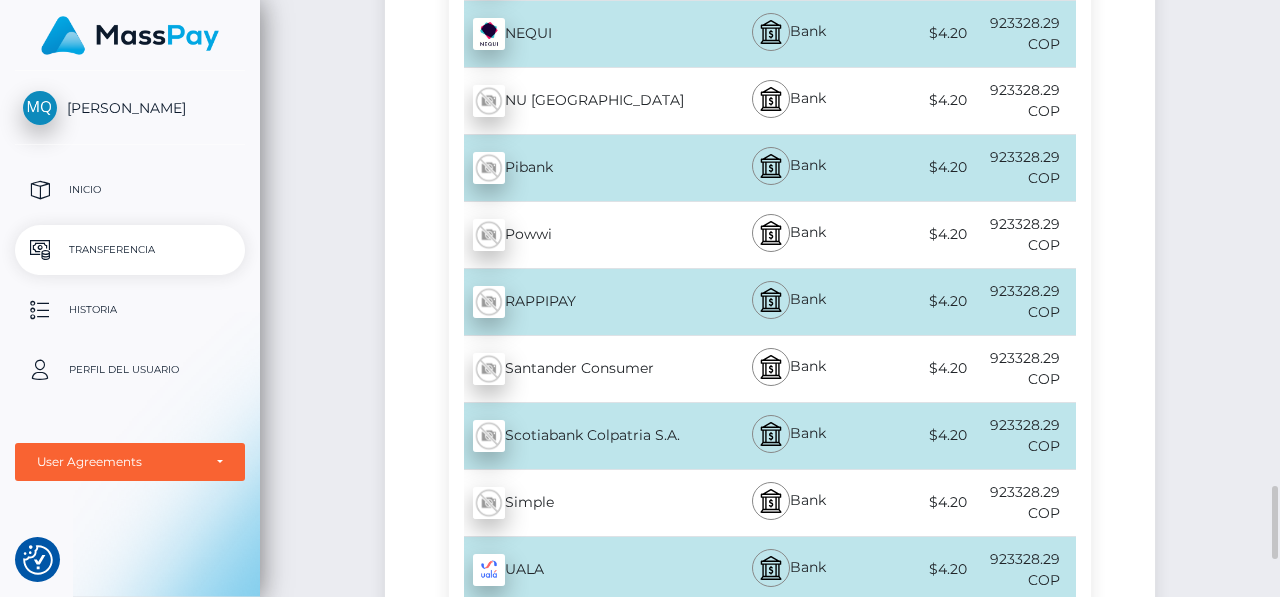 click on "NEQUI  - COP" at bounding box center [579, 34] 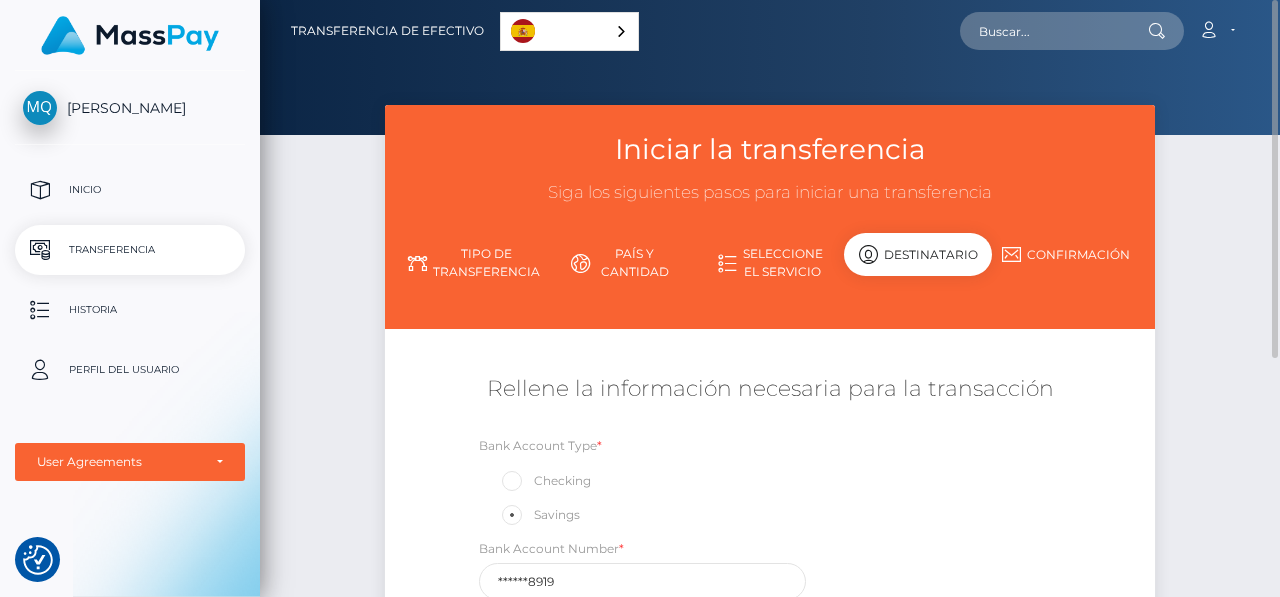 scroll, scrollTop: 397, scrollLeft: 0, axis: vertical 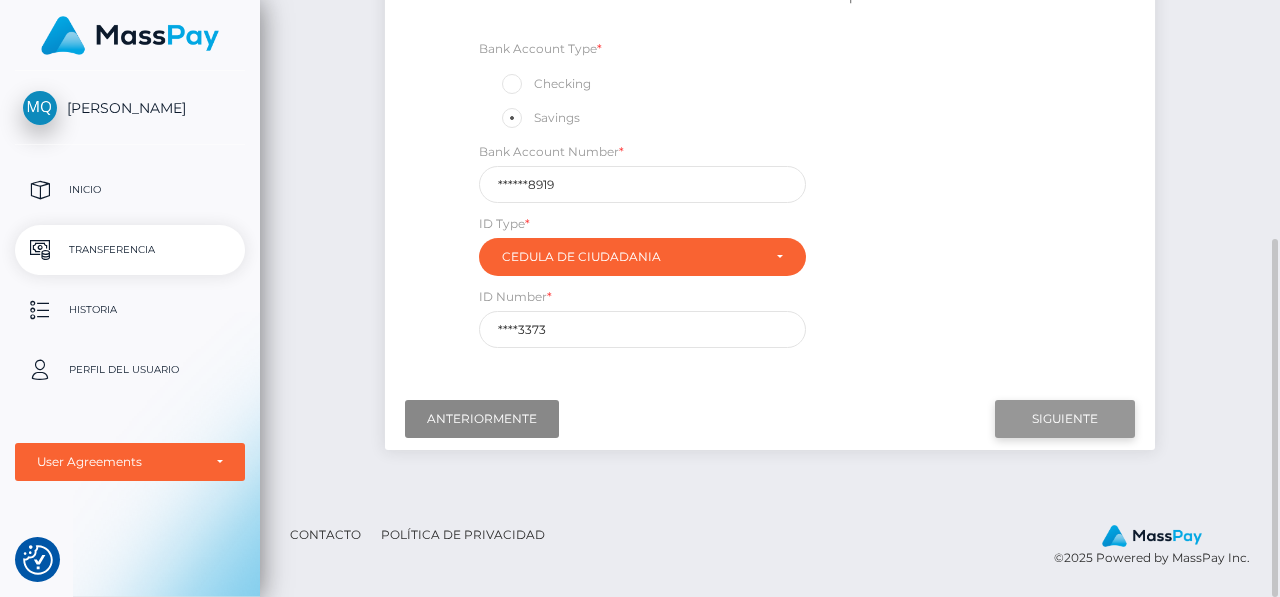 click on "Next" at bounding box center [1065, 419] 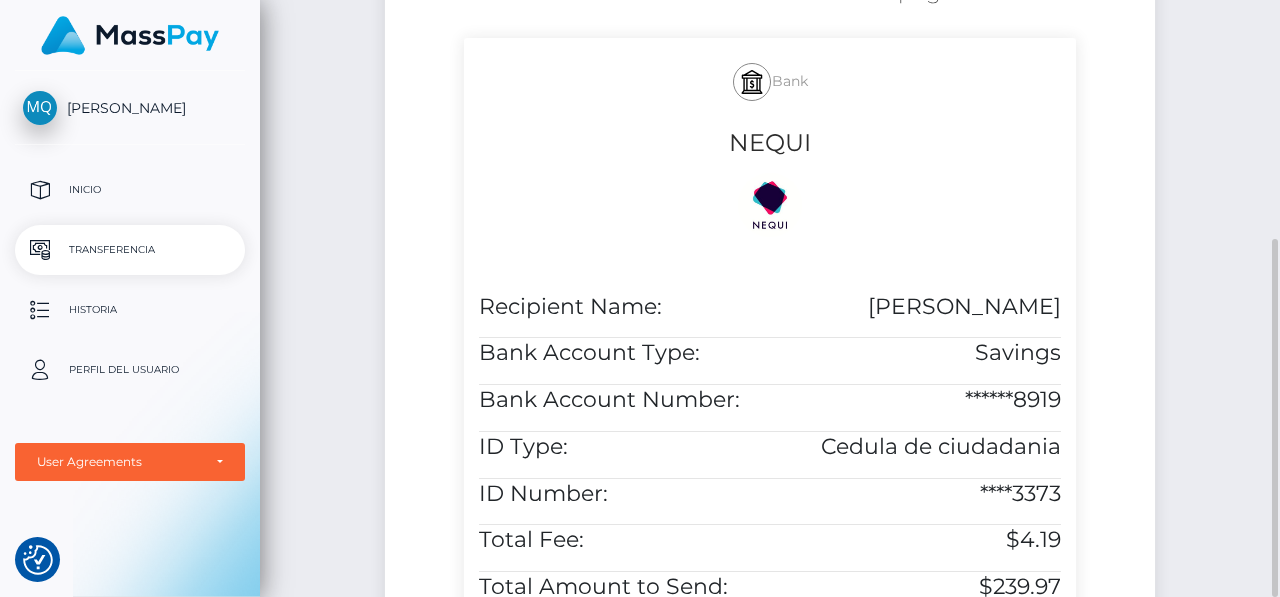 click on "Iniciar la transferencia
Siga los siguientes pasos para iniciar una transferencia
Tipo de transferencia
País y cantidad" at bounding box center [770, 340] 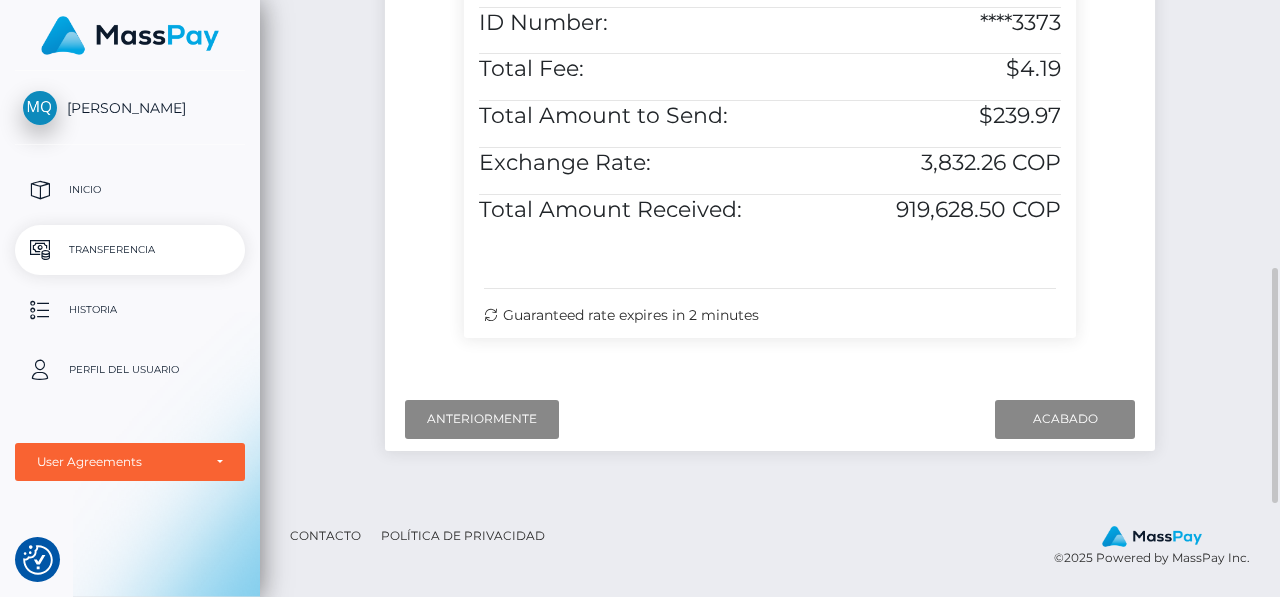 scroll, scrollTop: 814, scrollLeft: 0, axis: vertical 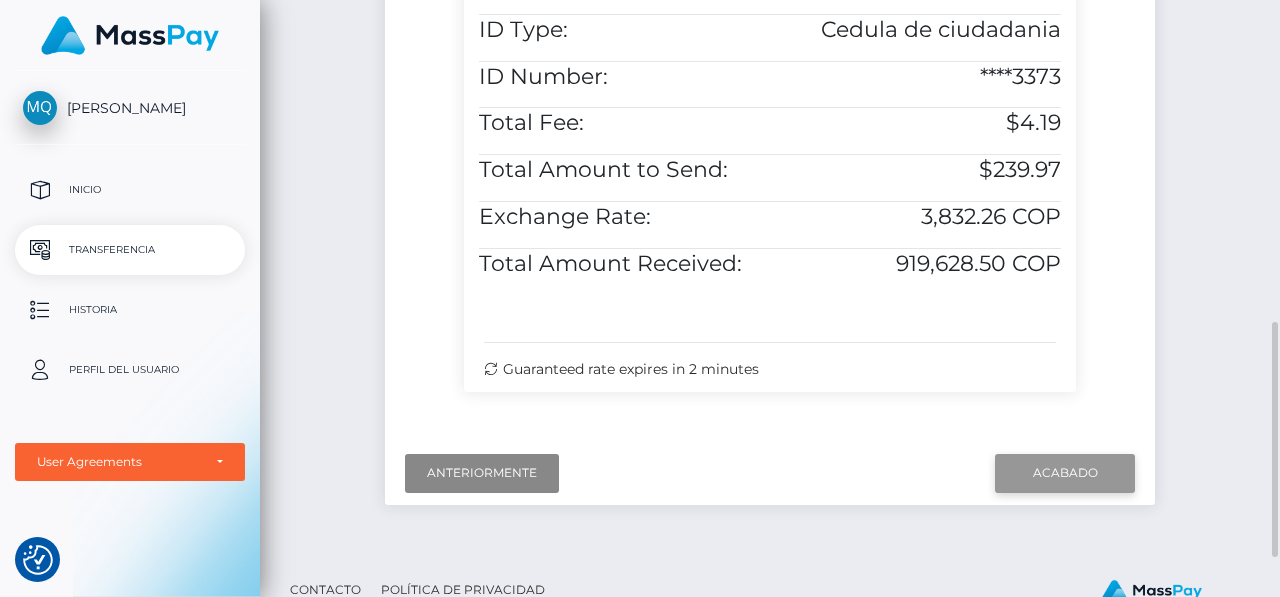 click on "Finish" at bounding box center (1065, 473) 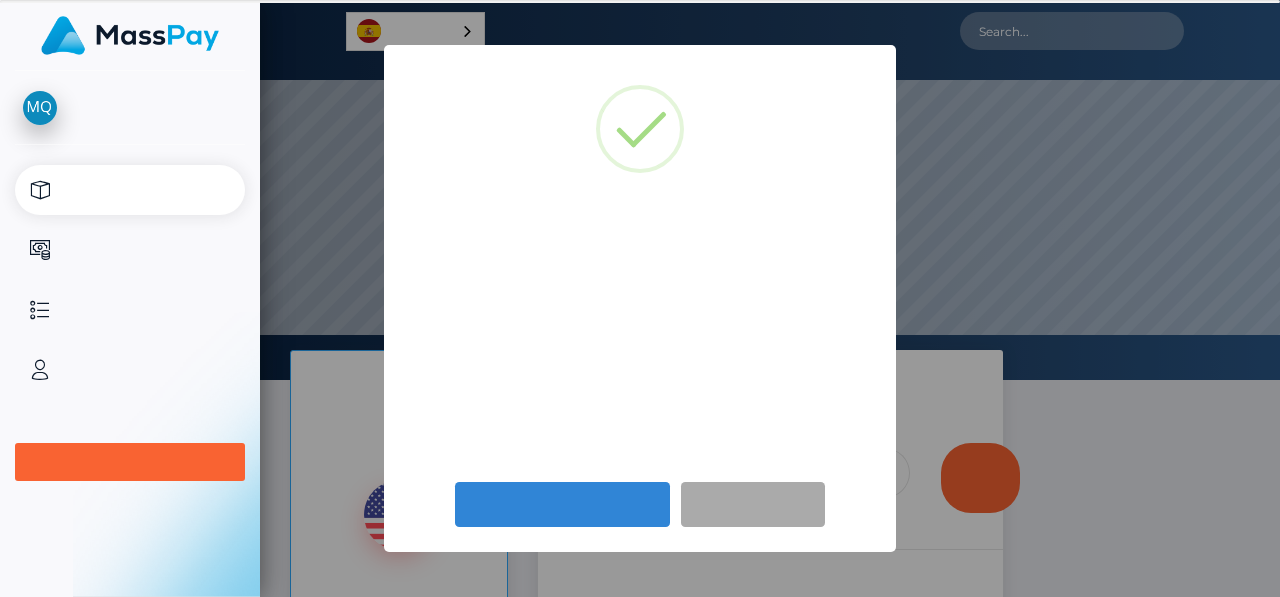 scroll, scrollTop: 0, scrollLeft: 0, axis: both 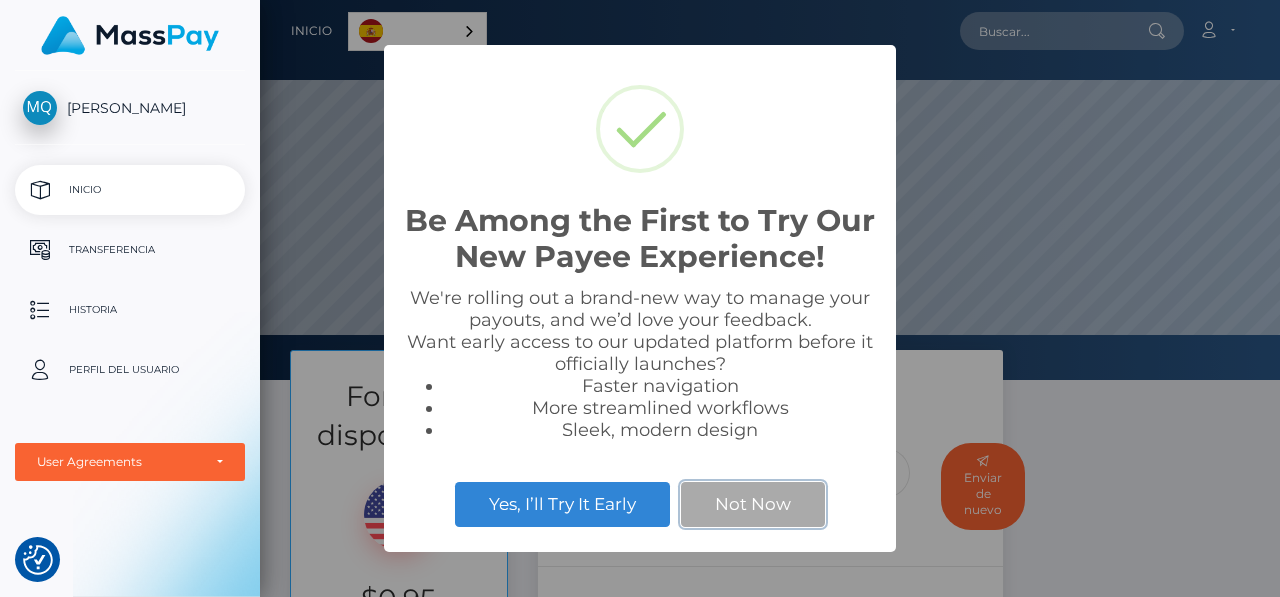 click on "Not Now" at bounding box center (753, 504) 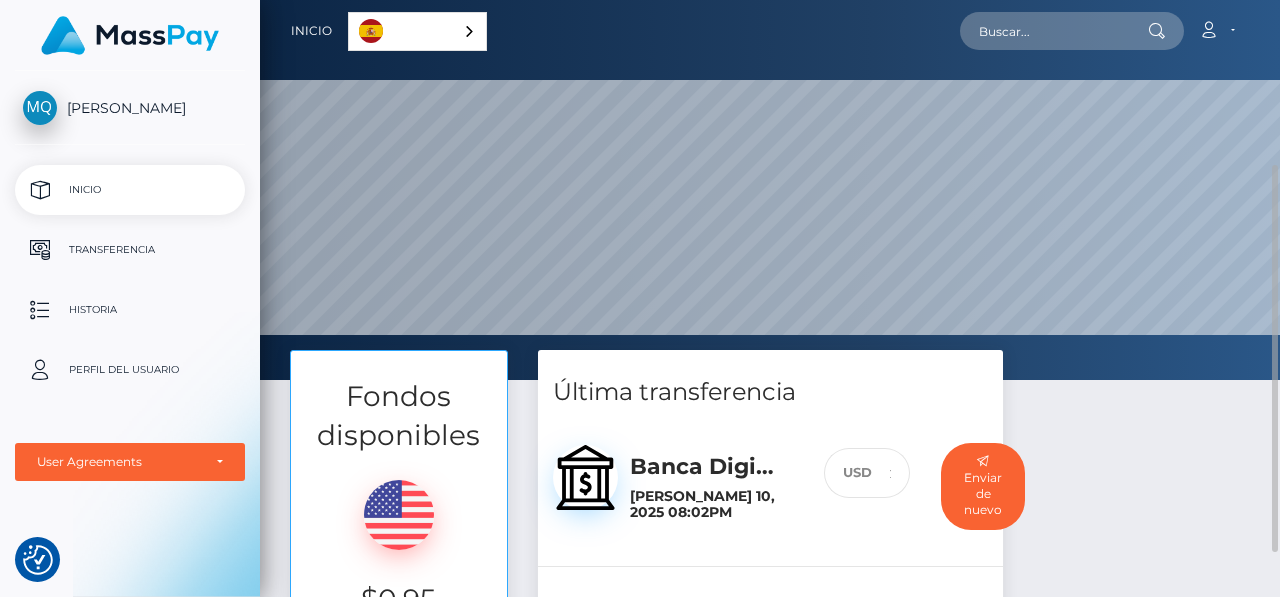 scroll, scrollTop: 200, scrollLeft: 0, axis: vertical 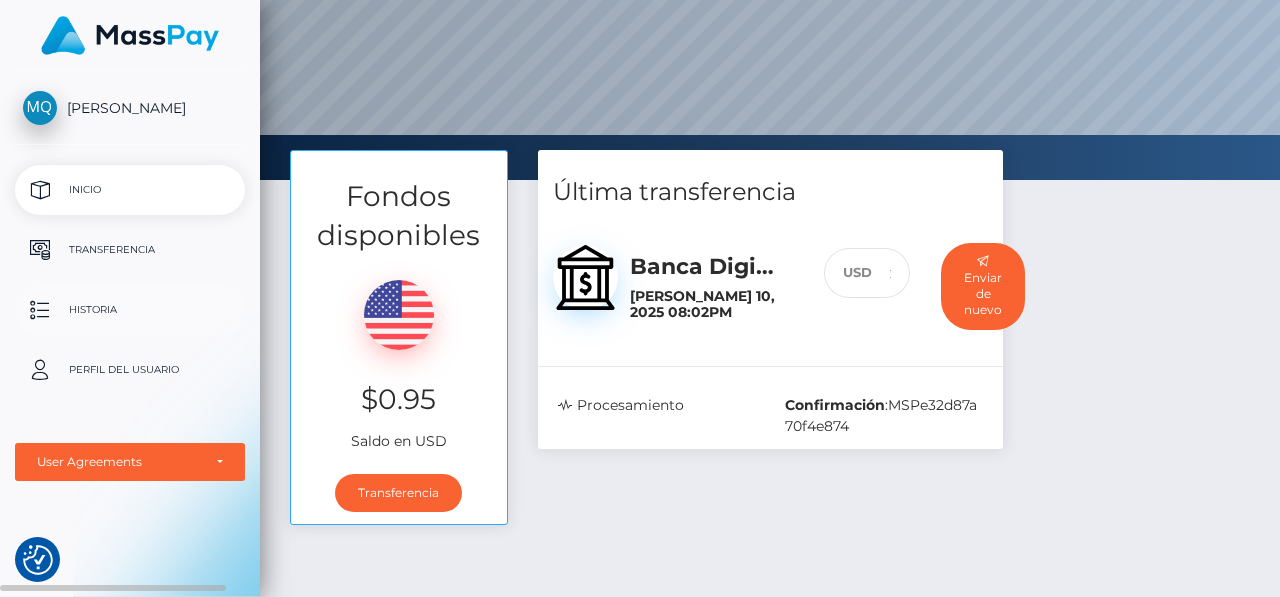 click on "Historia" at bounding box center [130, 310] 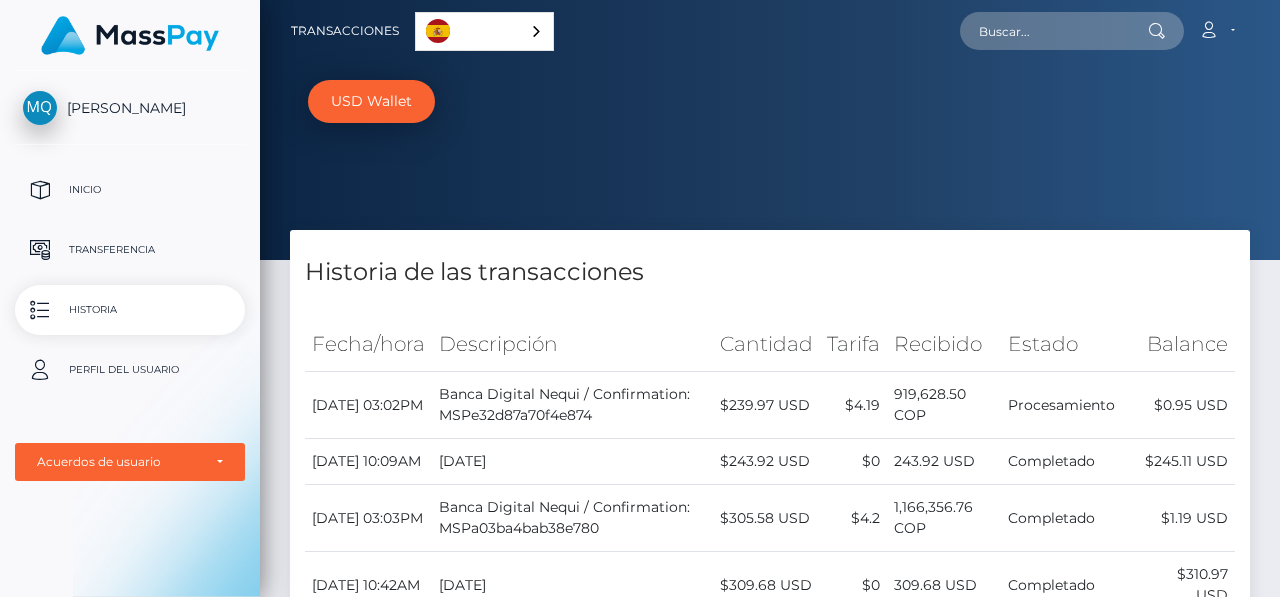 scroll, scrollTop: 0, scrollLeft: 0, axis: both 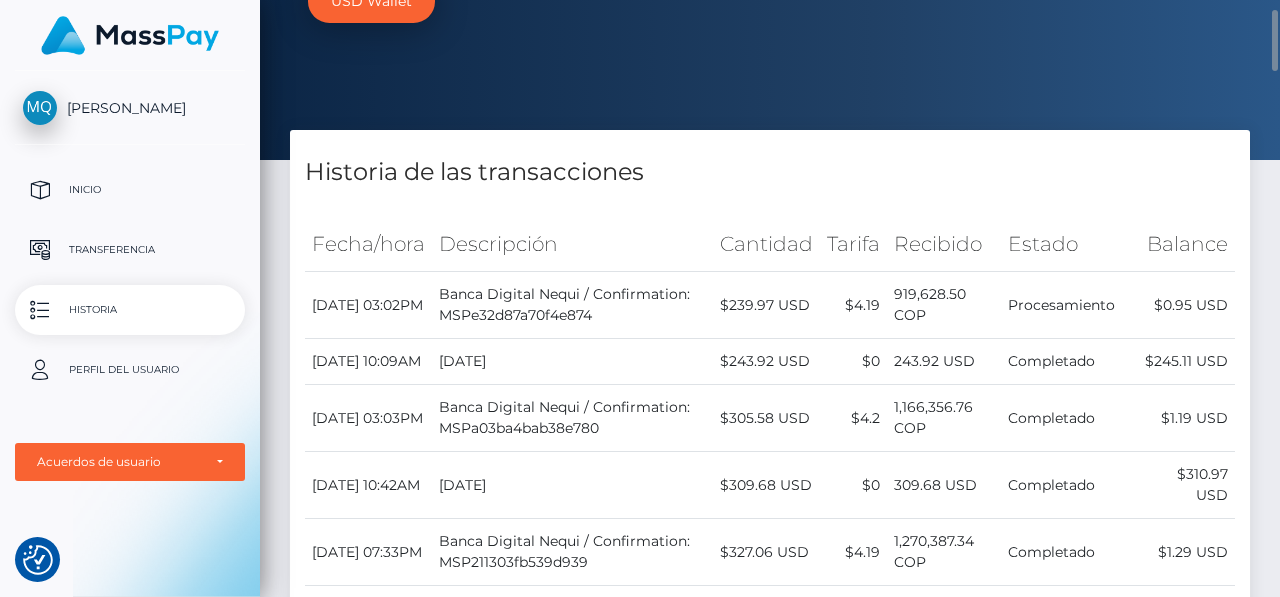 click on "USD Wallet" at bounding box center [770, 30] 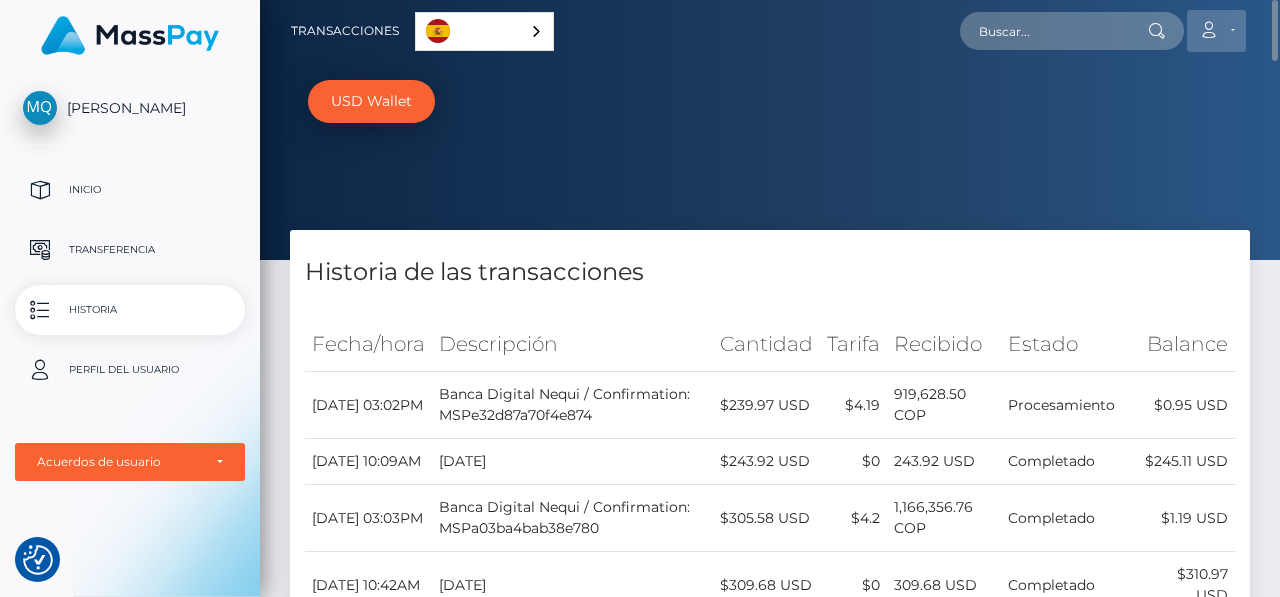 click on "Cuenta" at bounding box center (1216, 31) 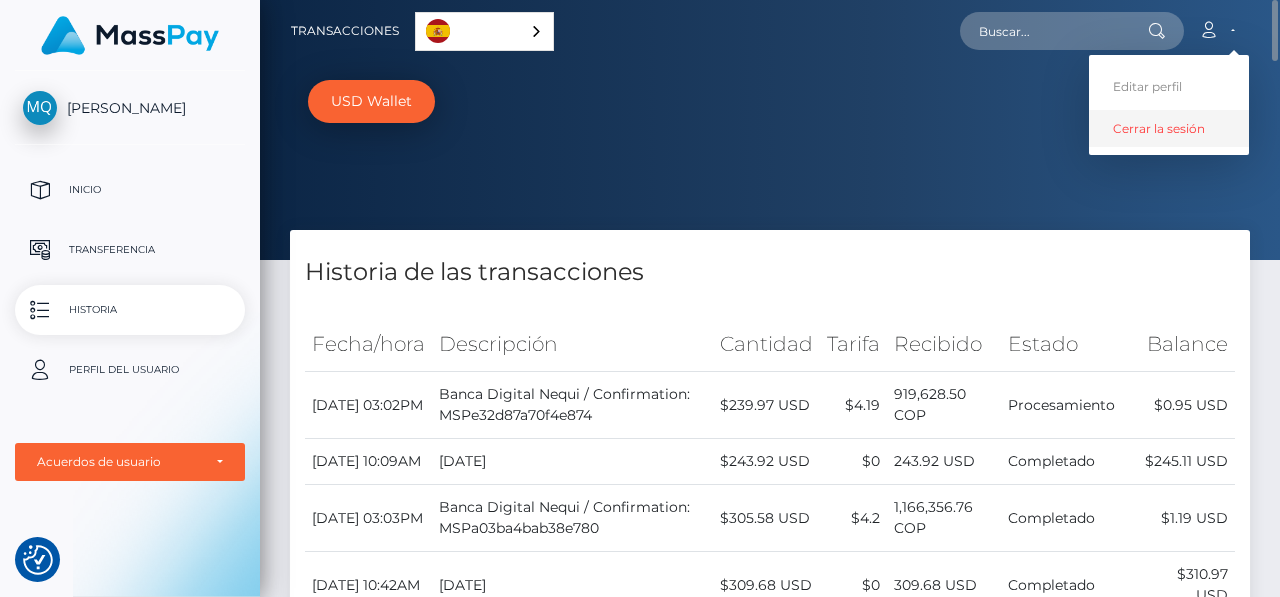 click on "Cerrar la sesión" at bounding box center (1169, 128) 